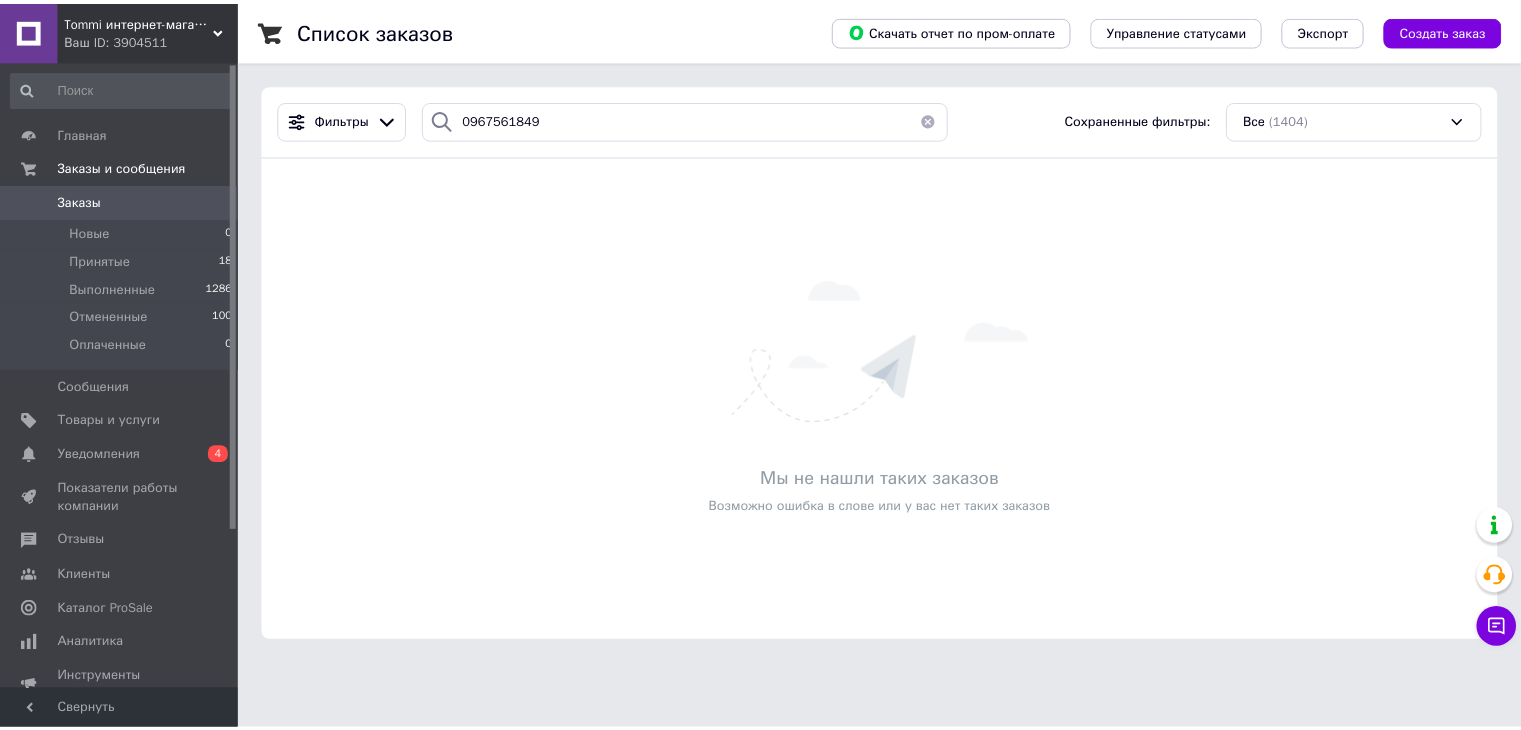 scroll, scrollTop: 0, scrollLeft: 0, axis: both 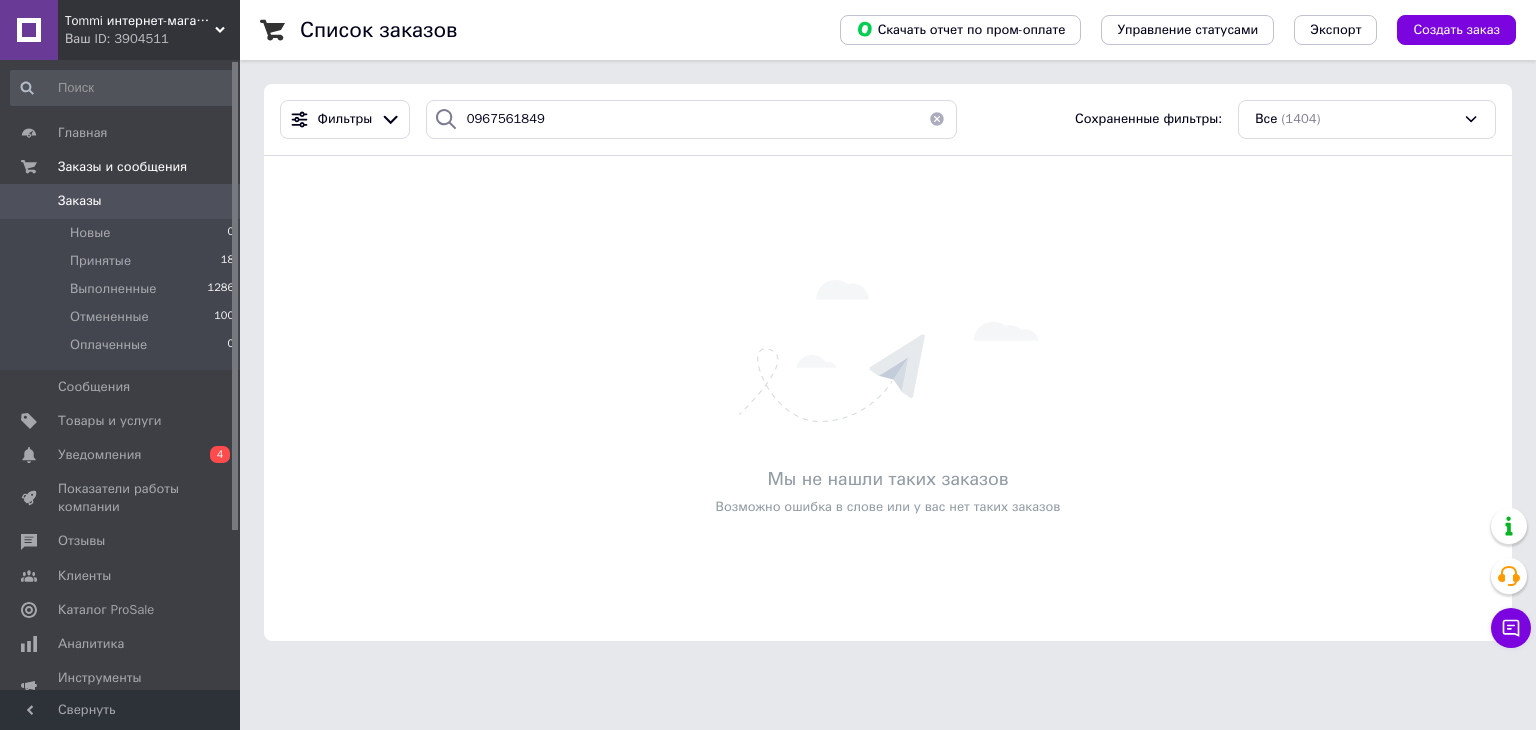 drag, startPoint x: 537, startPoint y: 122, endPoint x: 457, endPoint y: 113, distance: 80.50466 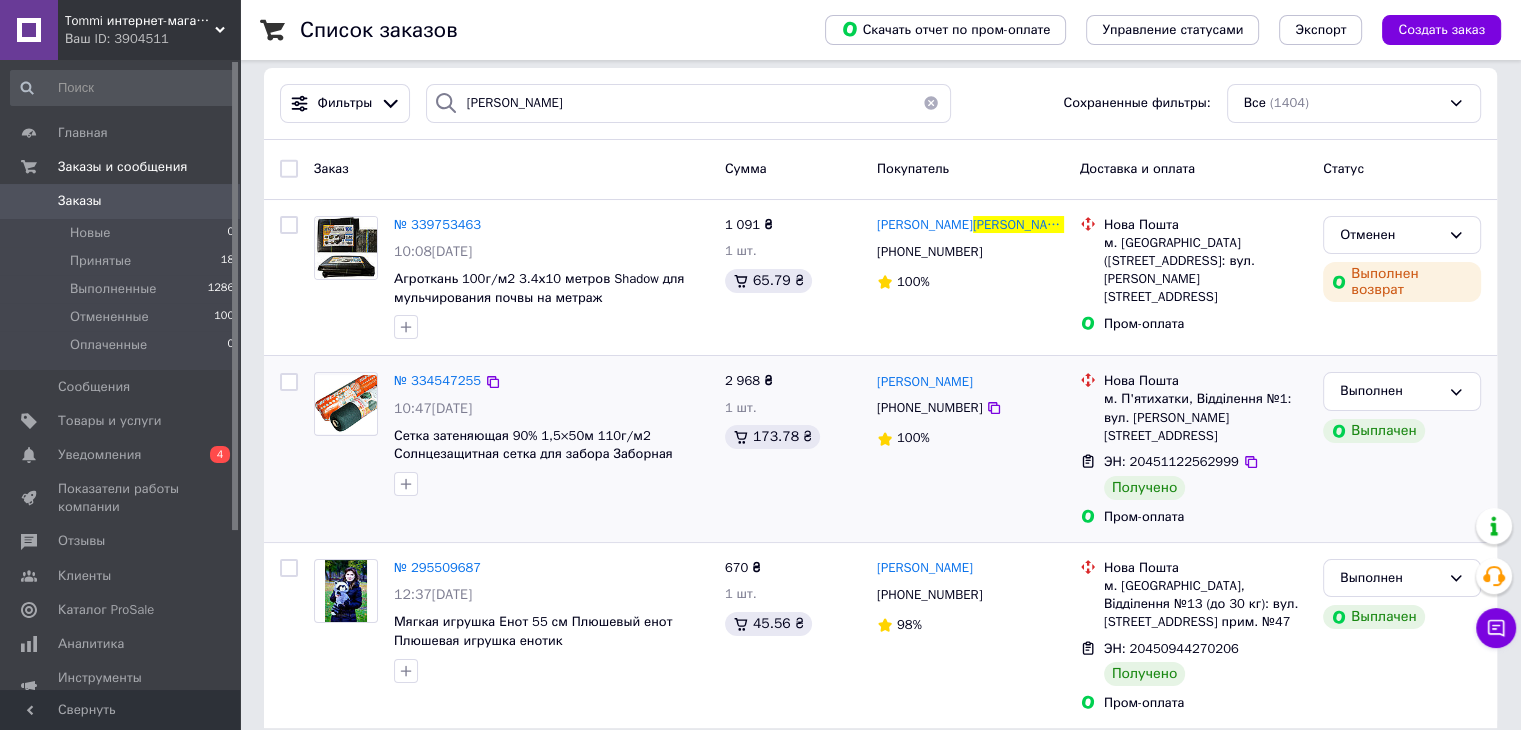 scroll, scrollTop: 20, scrollLeft: 0, axis: vertical 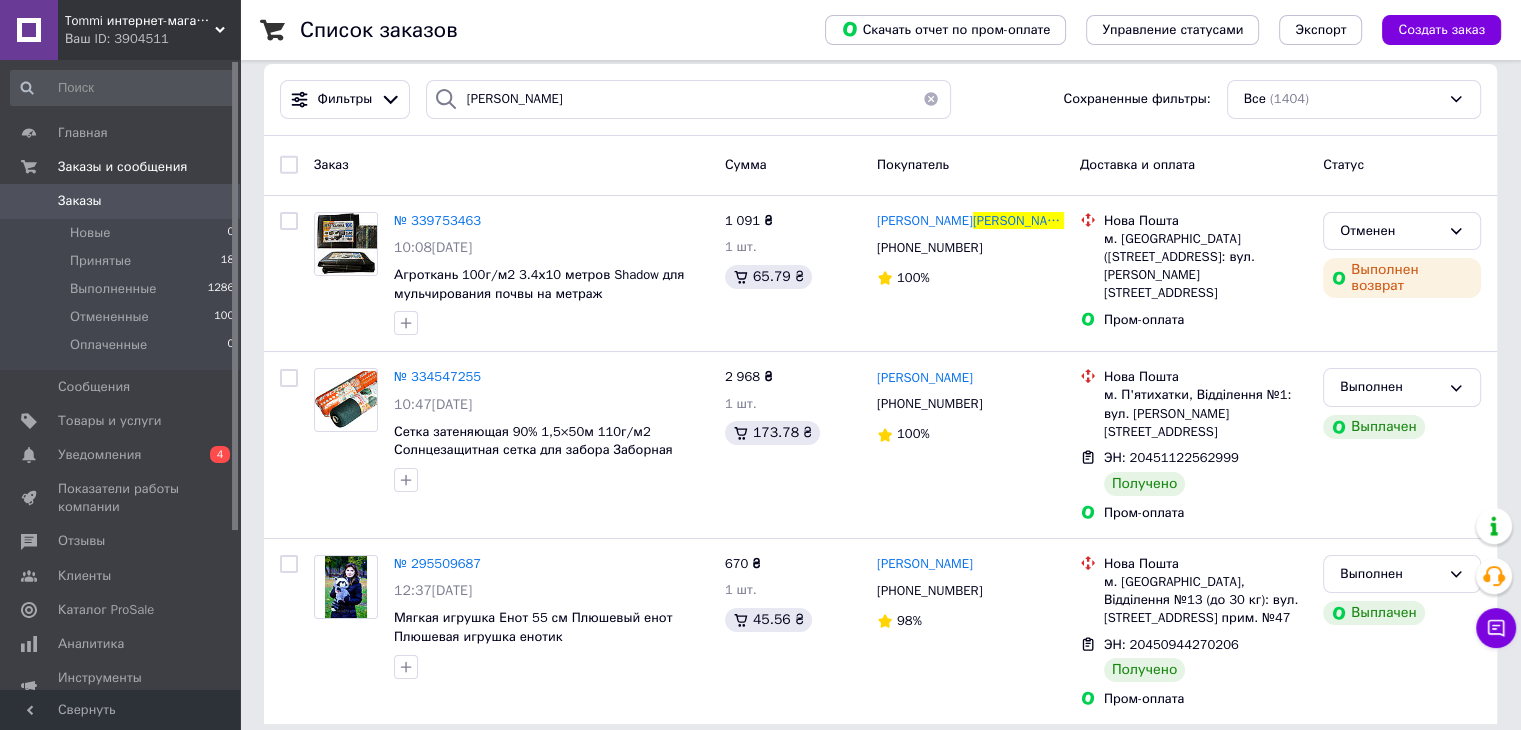type on "[PERSON_NAME]" 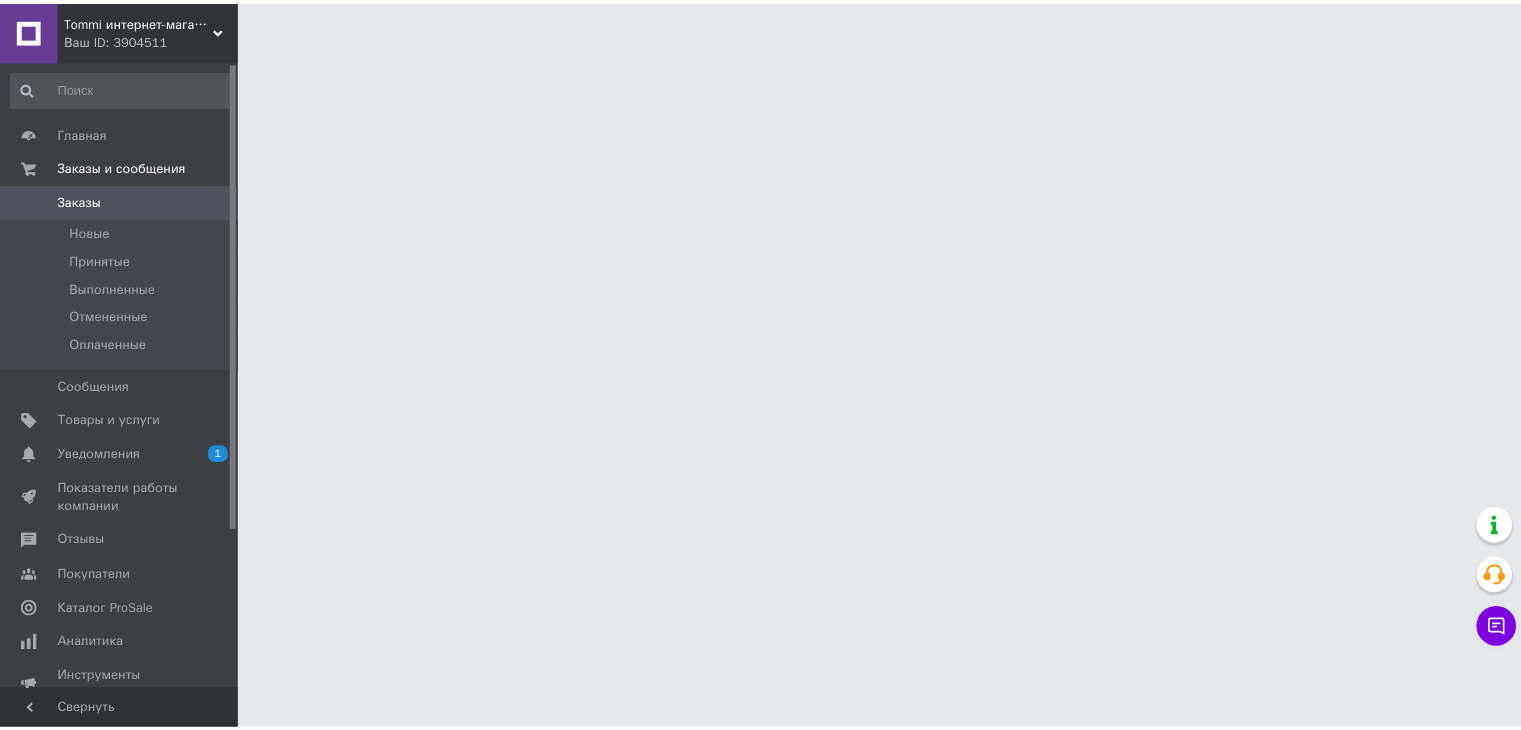 scroll, scrollTop: 0, scrollLeft: 0, axis: both 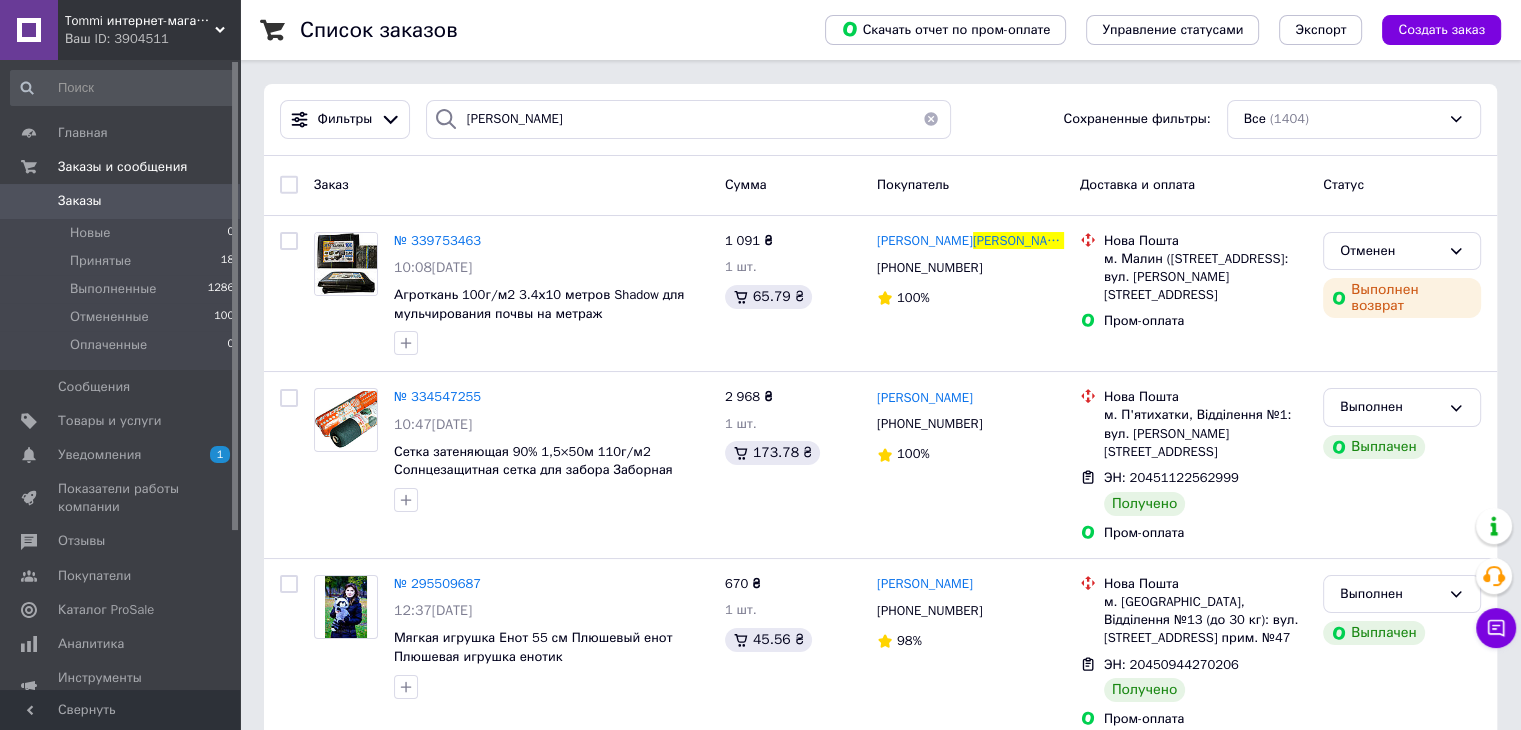 click at bounding box center [931, 119] 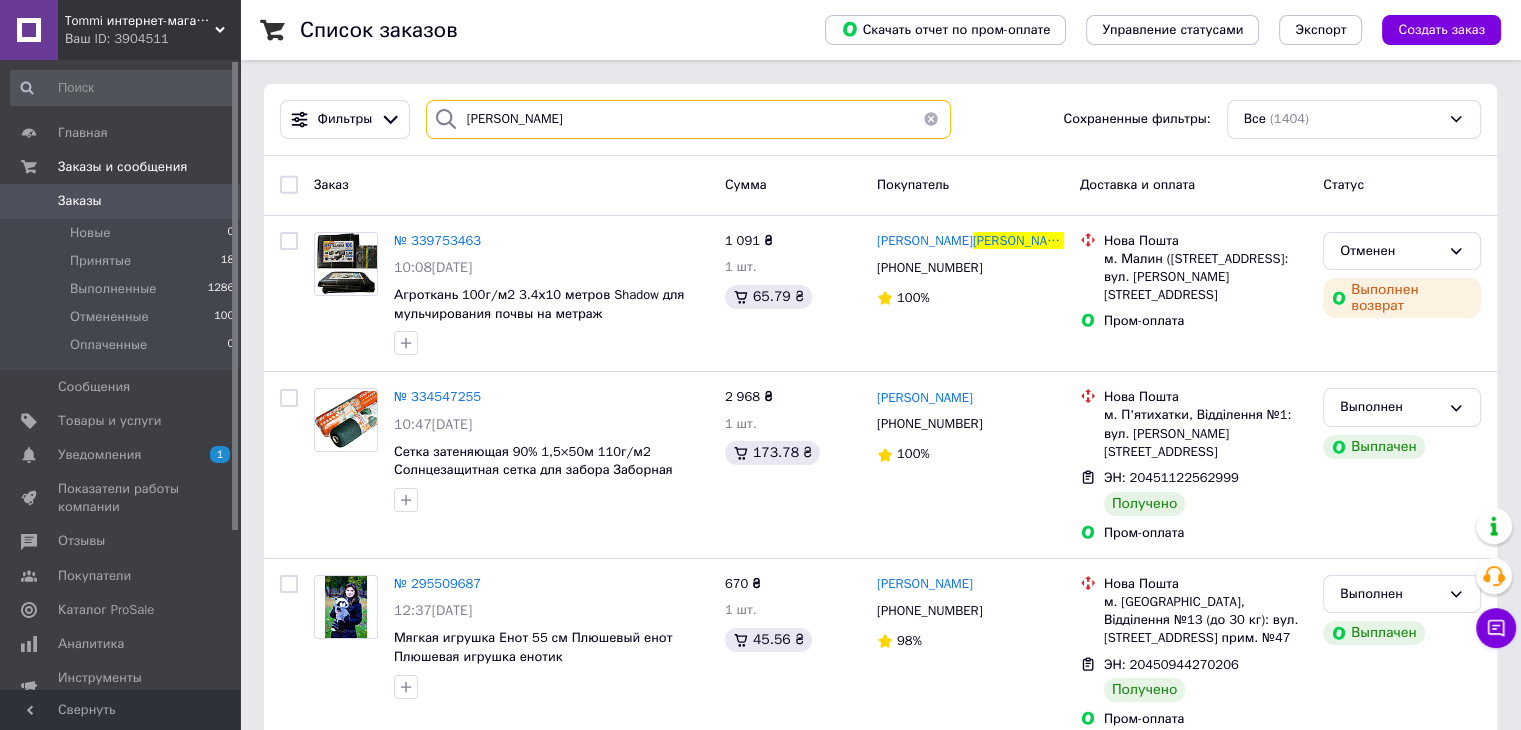 type 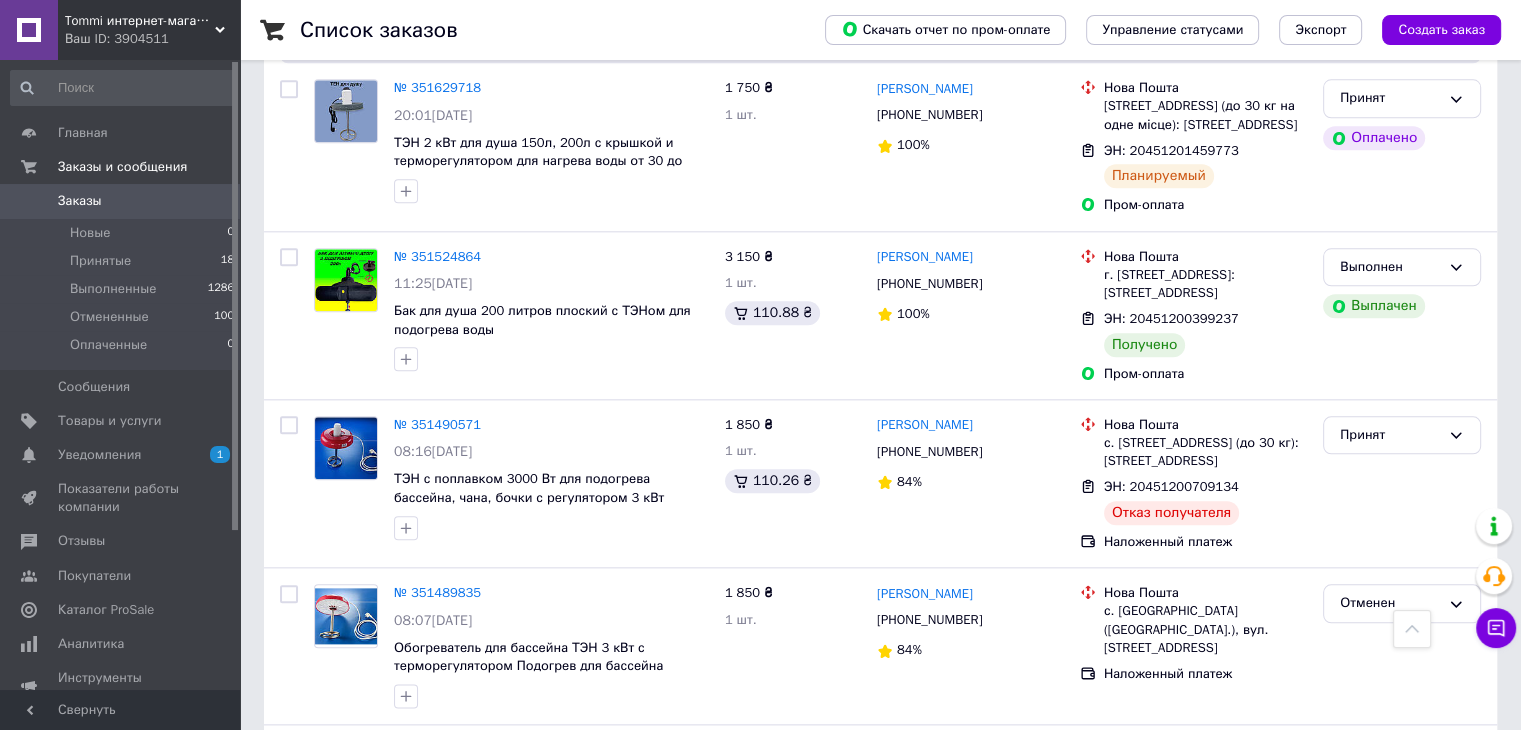 scroll, scrollTop: 2200, scrollLeft: 0, axis: vertical 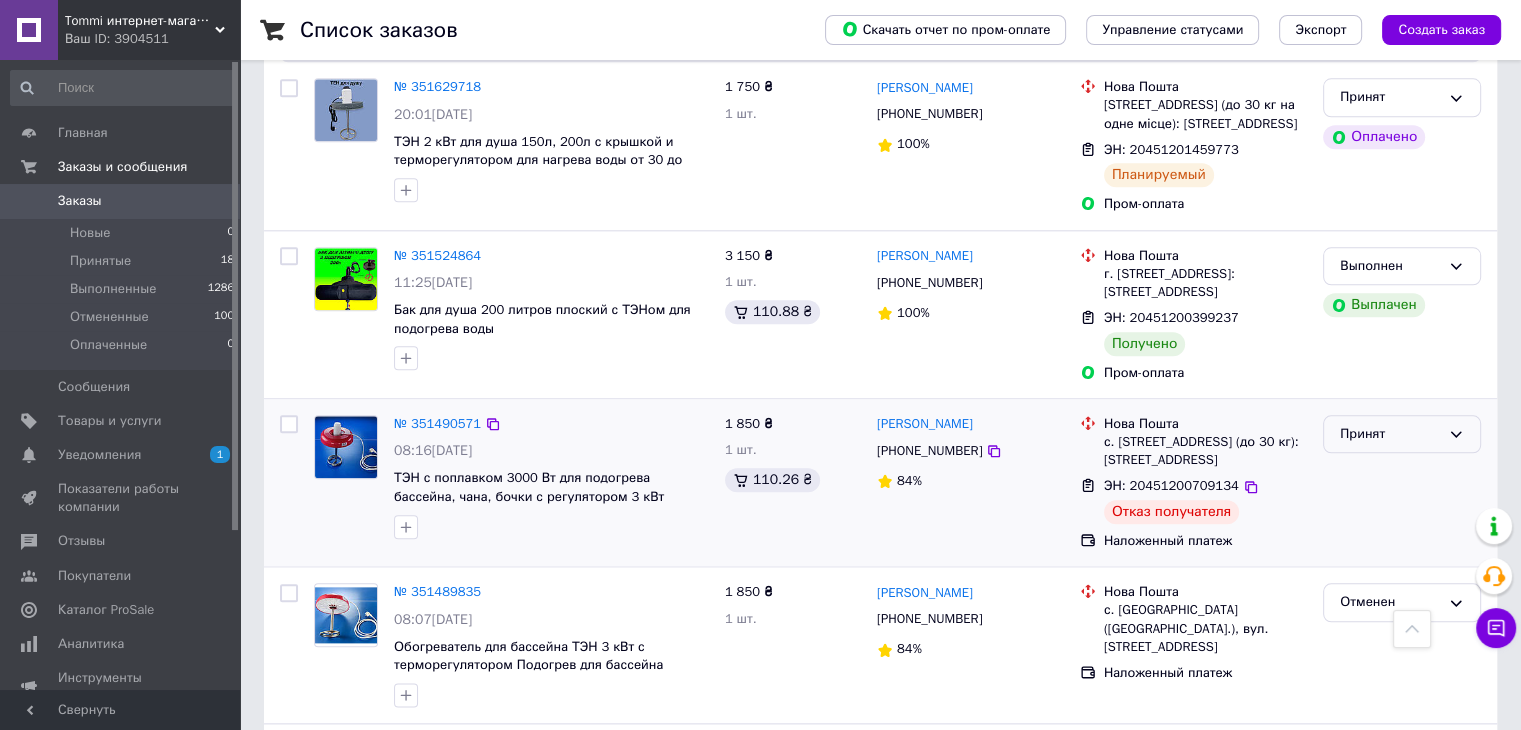 click on "Принят" at bounding box center [1402, 434] 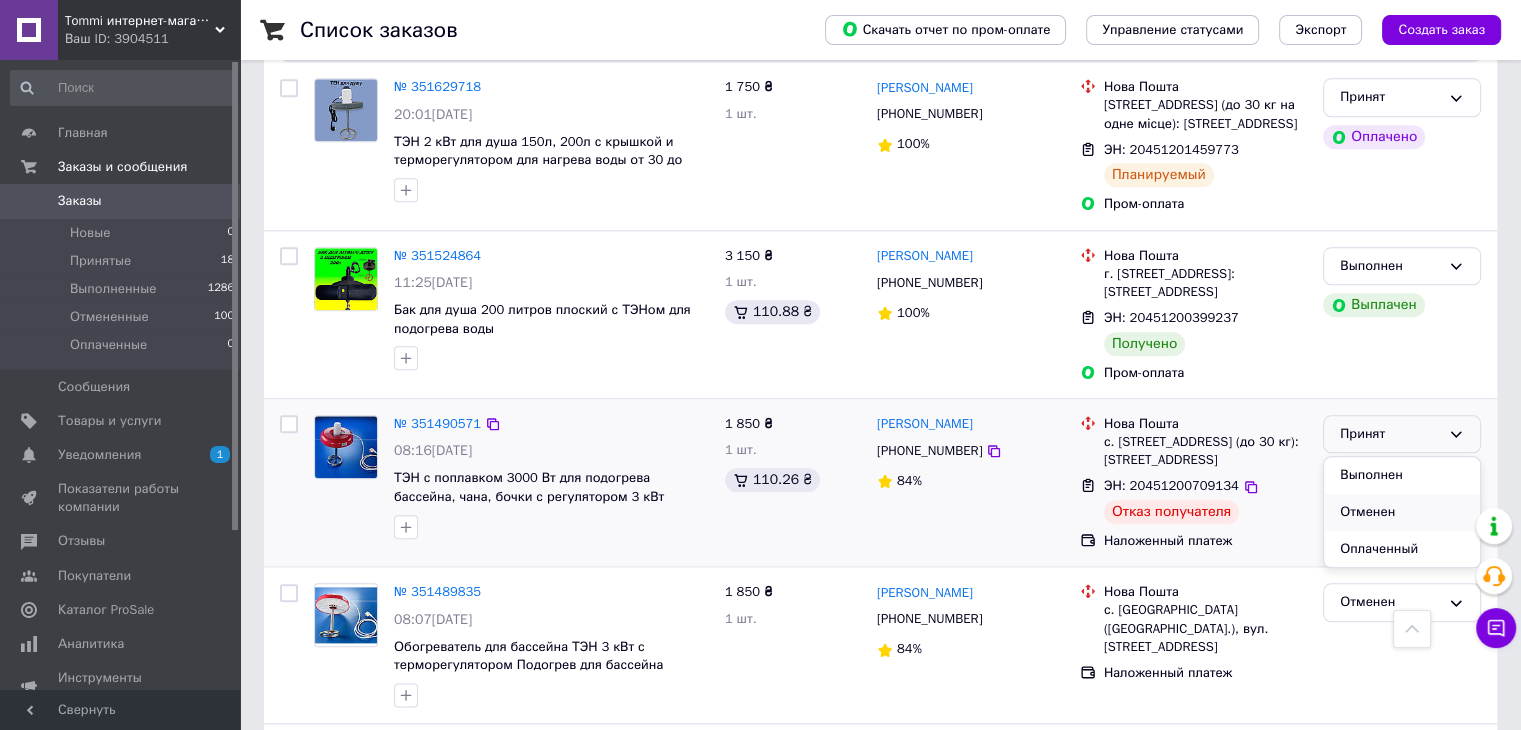 click on "Отменен" at bounding box center [1402, 512] 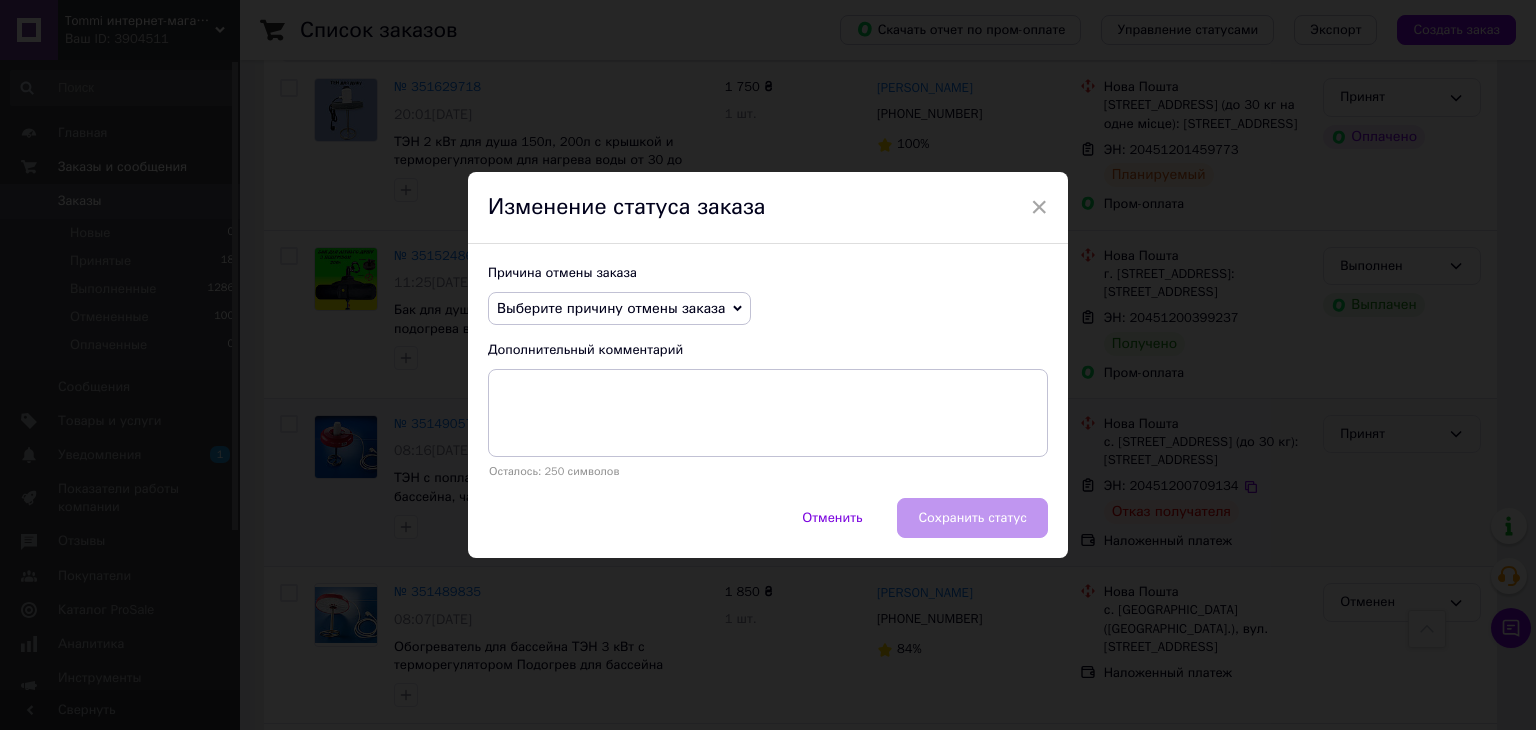 click on "Выберите причину отмены заказа" at bounding box center [611, 308] 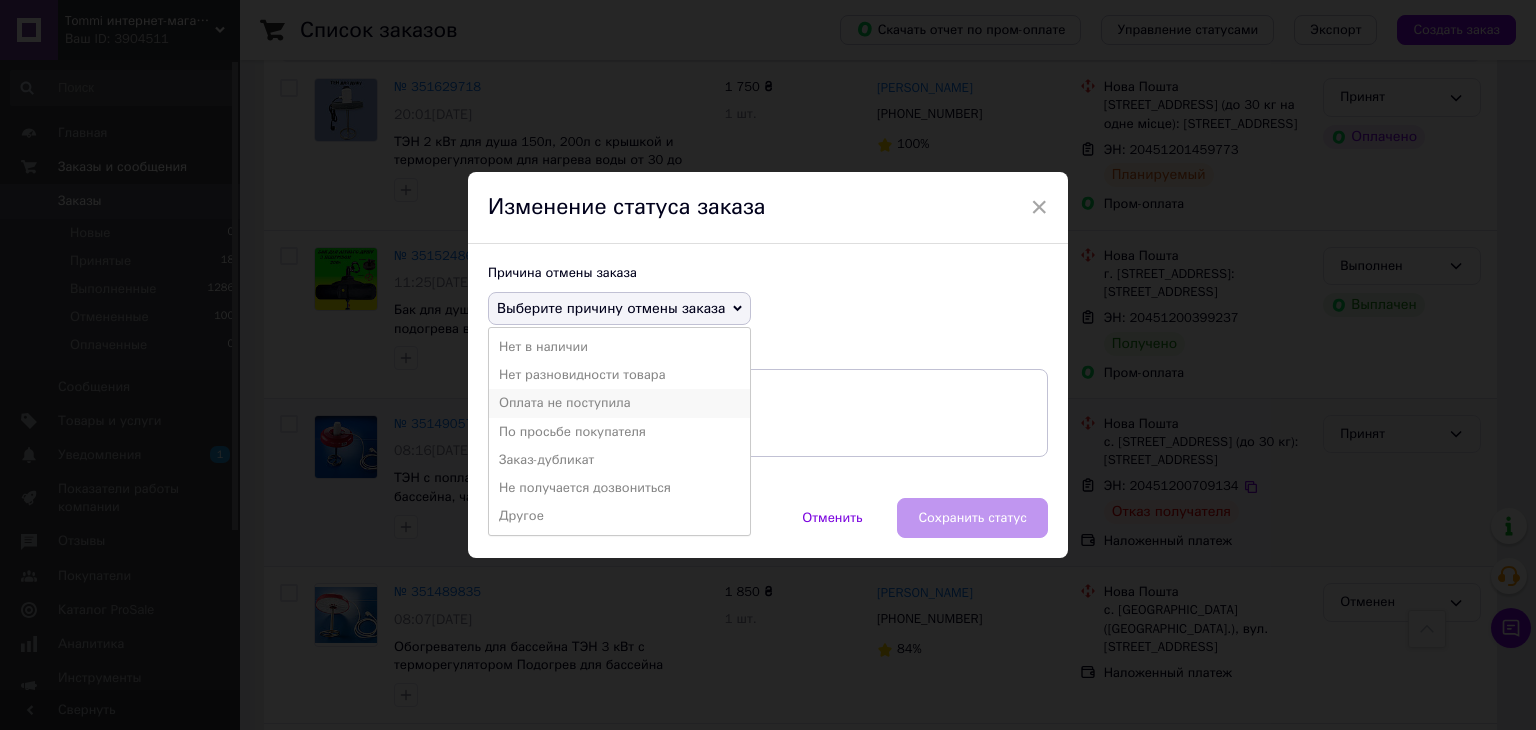 click on "Оплата не поступила" at bounding box center [619, 403] 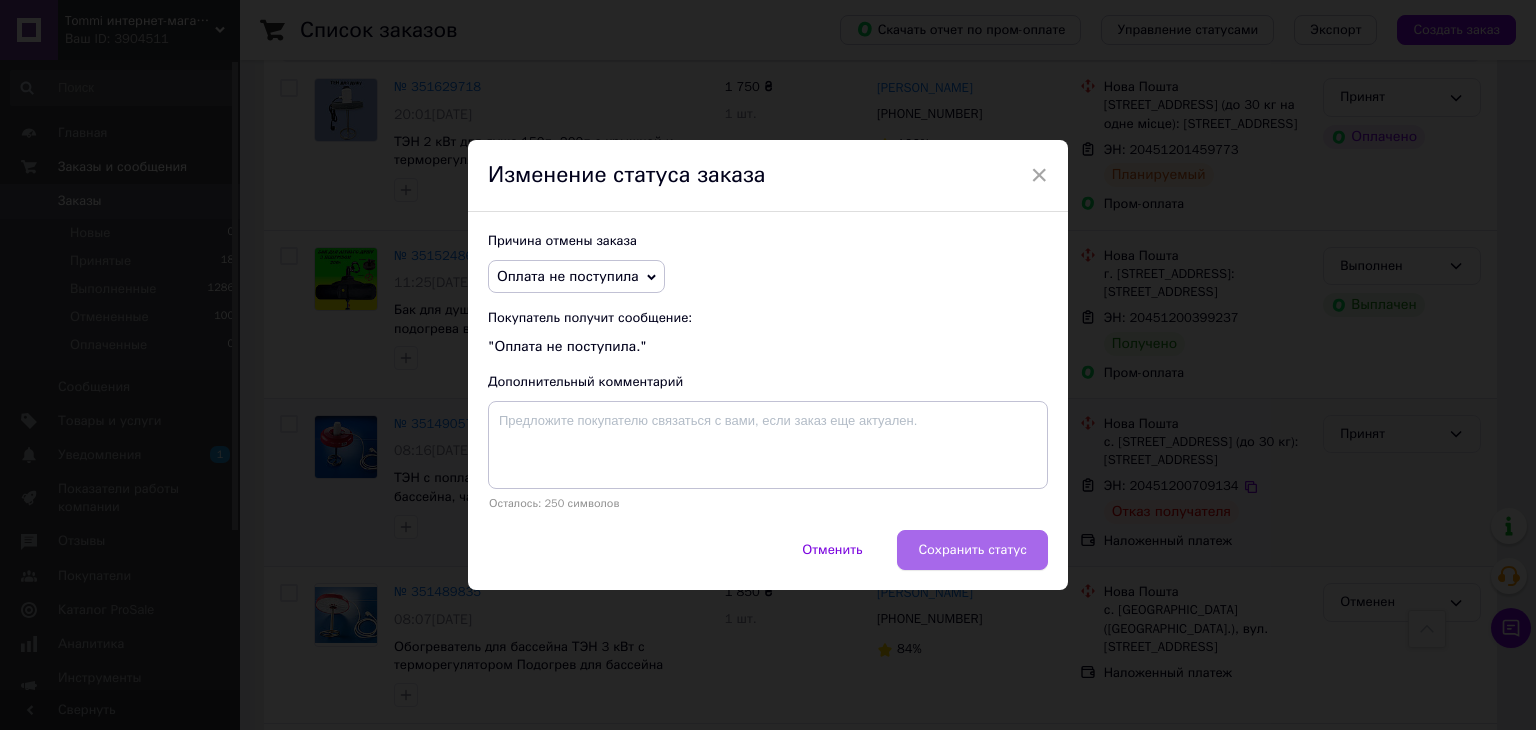 click on "Сохранить статус" at bounding box center [972, 550] 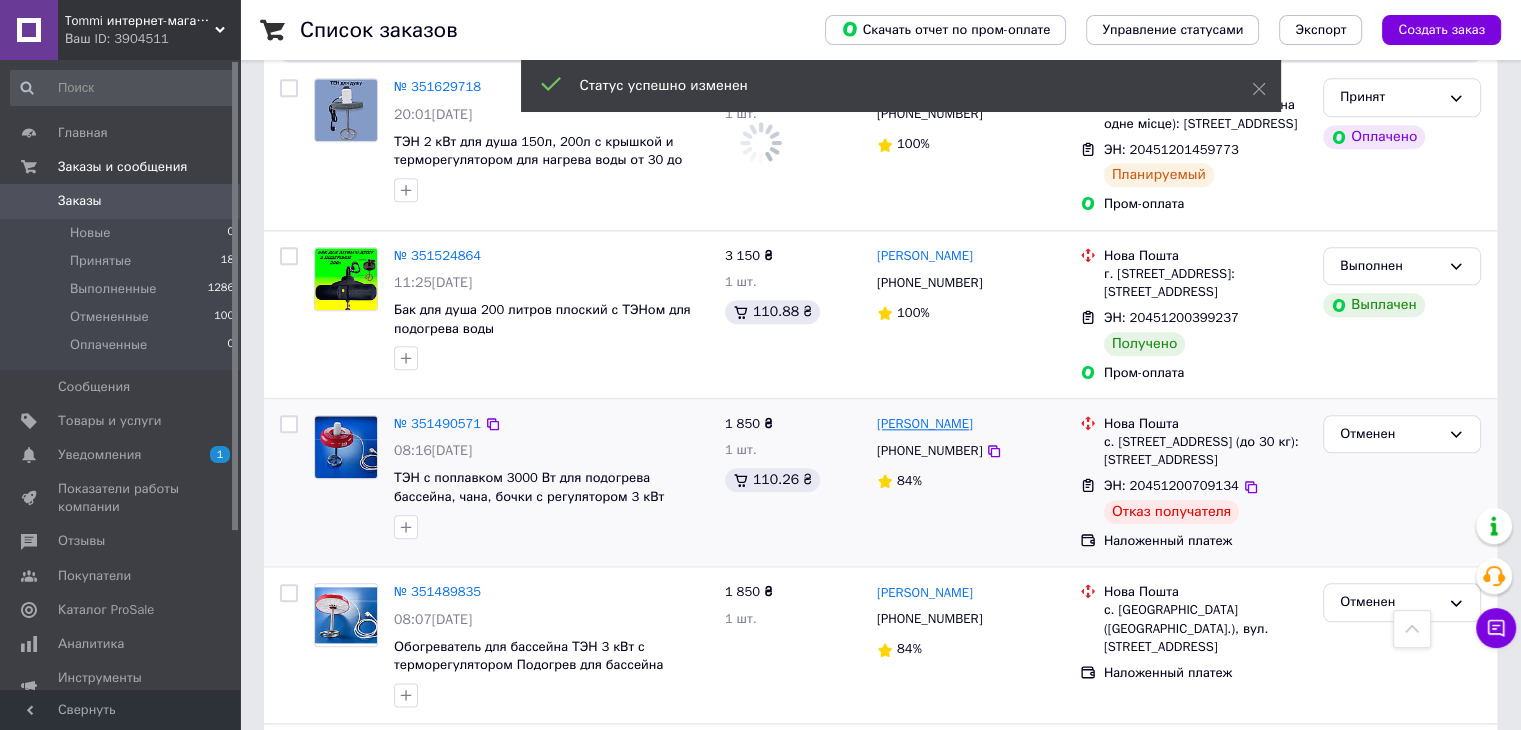click on "Наталя Митрофаненко" at bounding box center [925, 424] 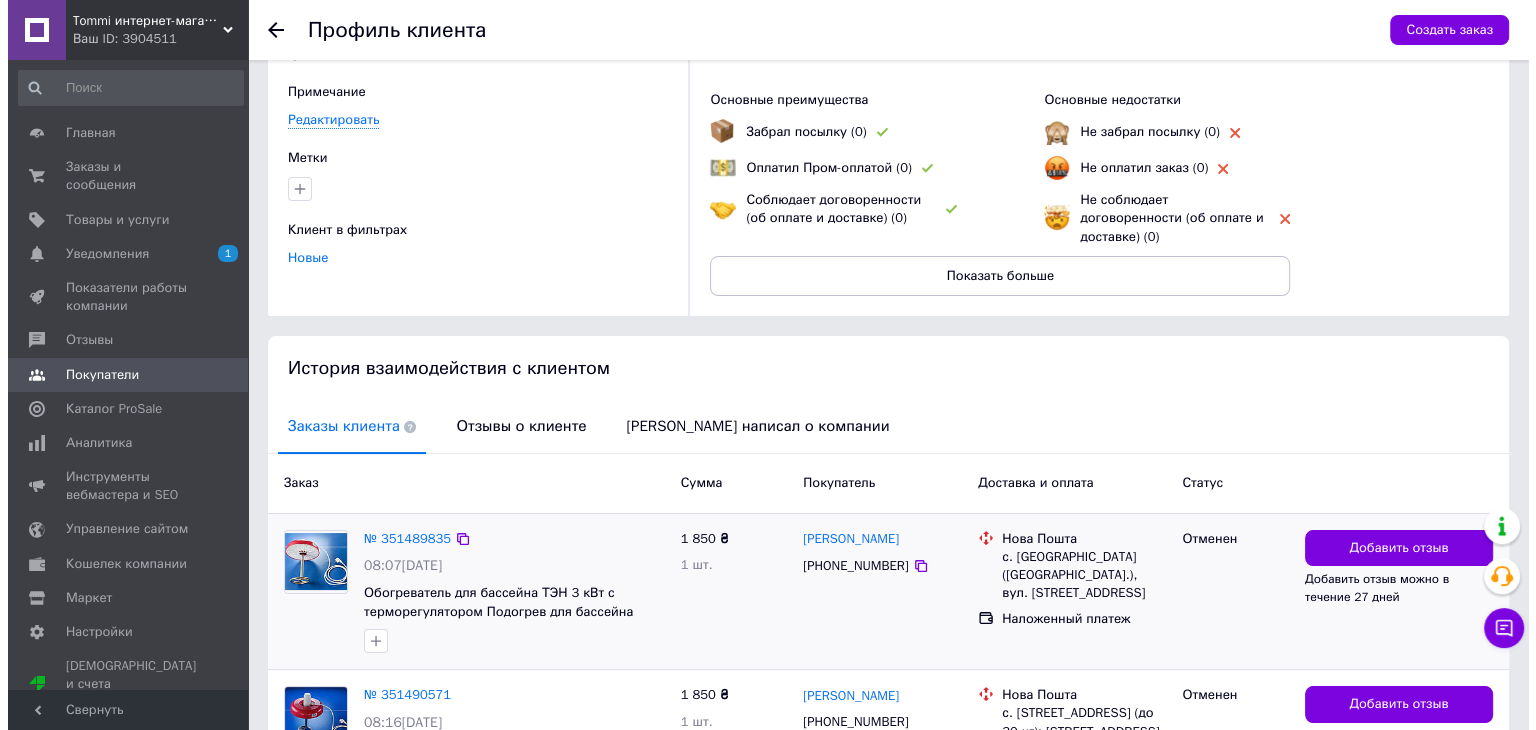 scroll, scrollTop: 300, scrollLeft: 0, axis: vertical 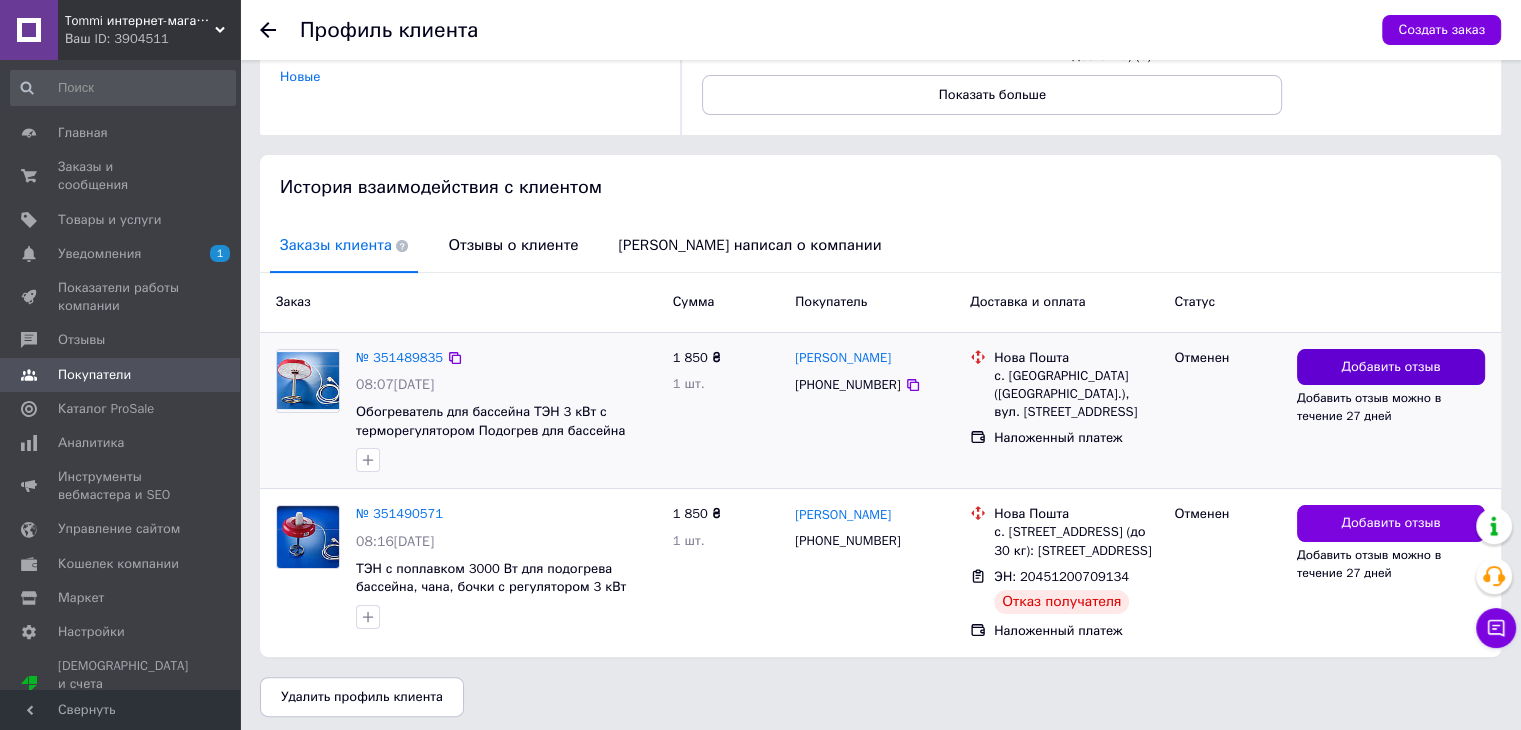 click on "Добавить отзыв" at bounding box center [1390, 367] 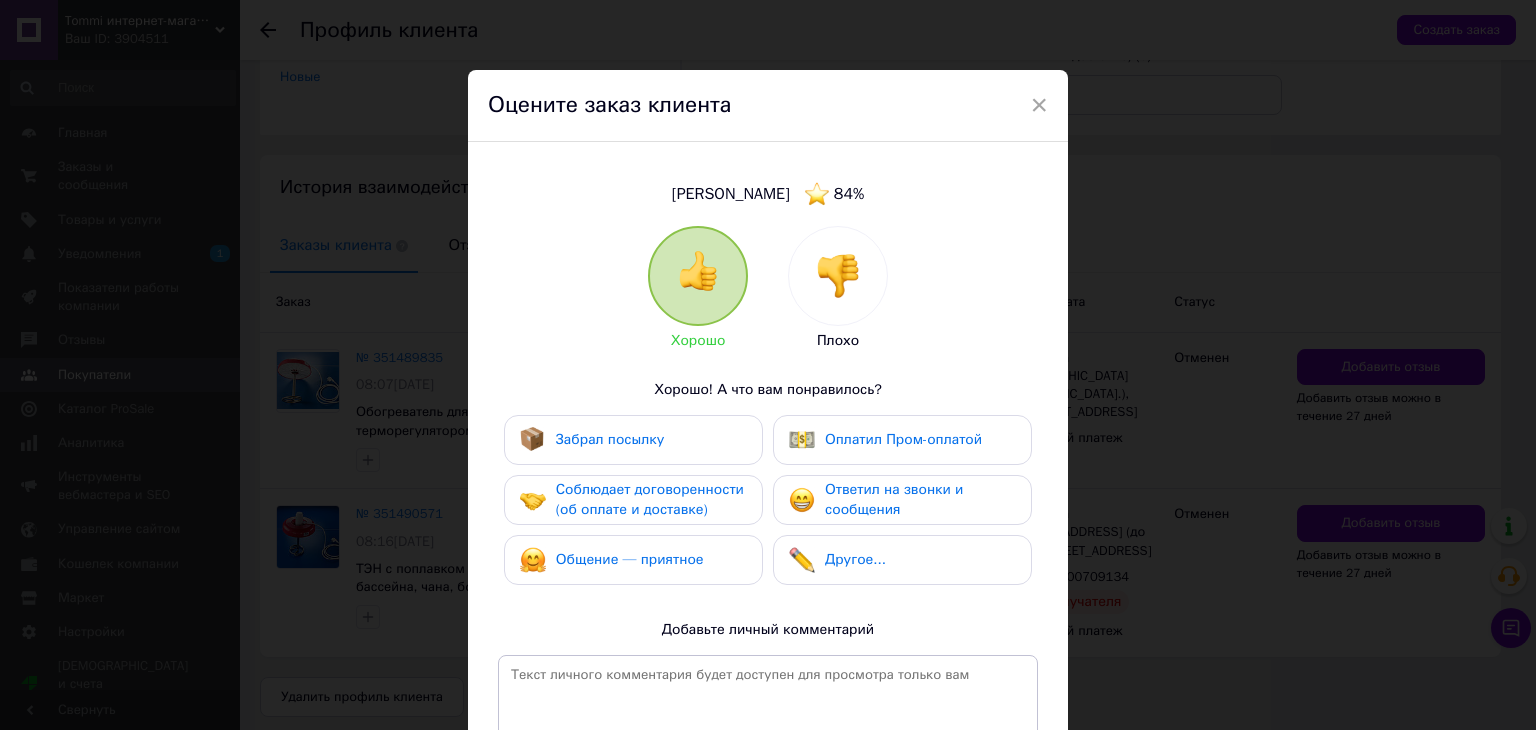 click at bounding box center (838, 276) 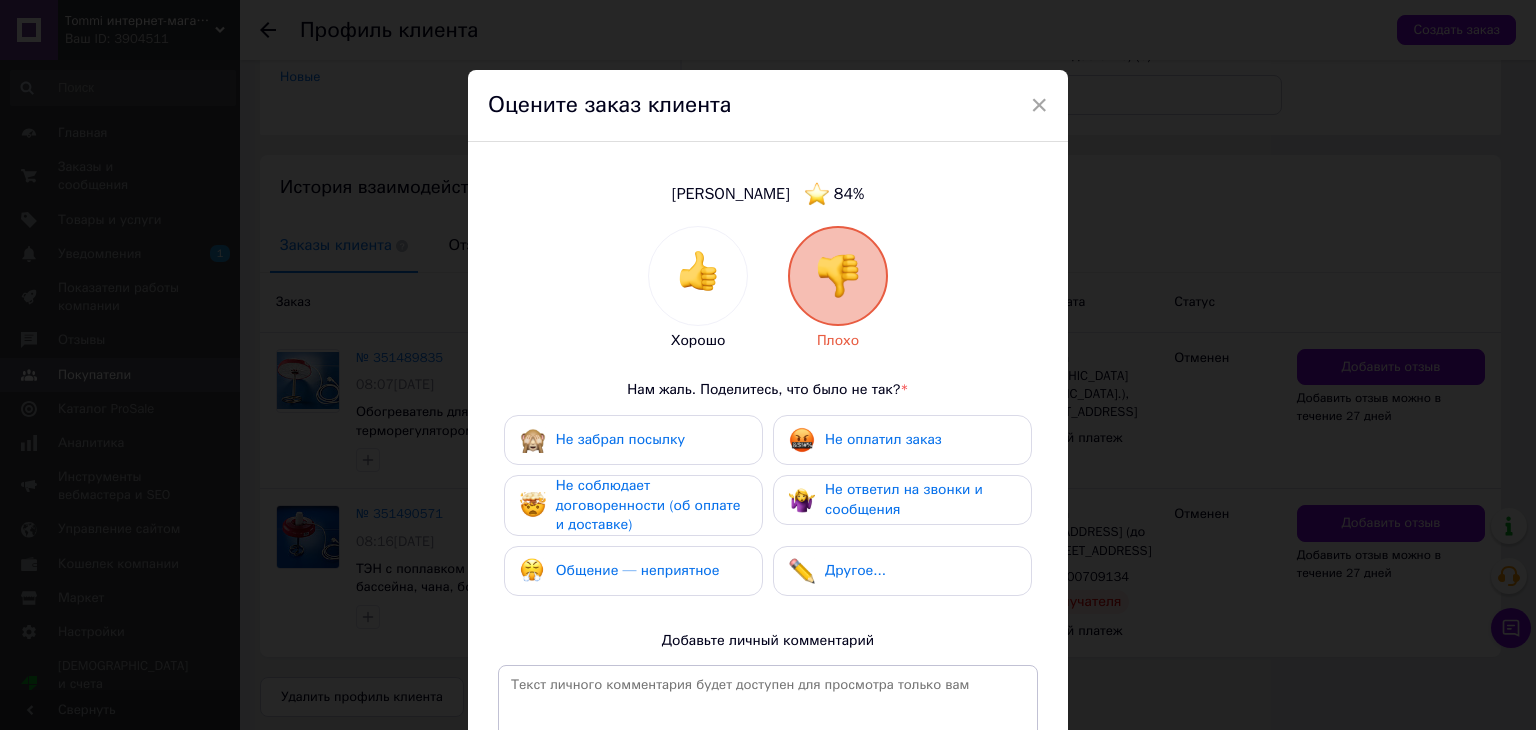 click on "Не забрал посылку" at bounding box center (633, 440) 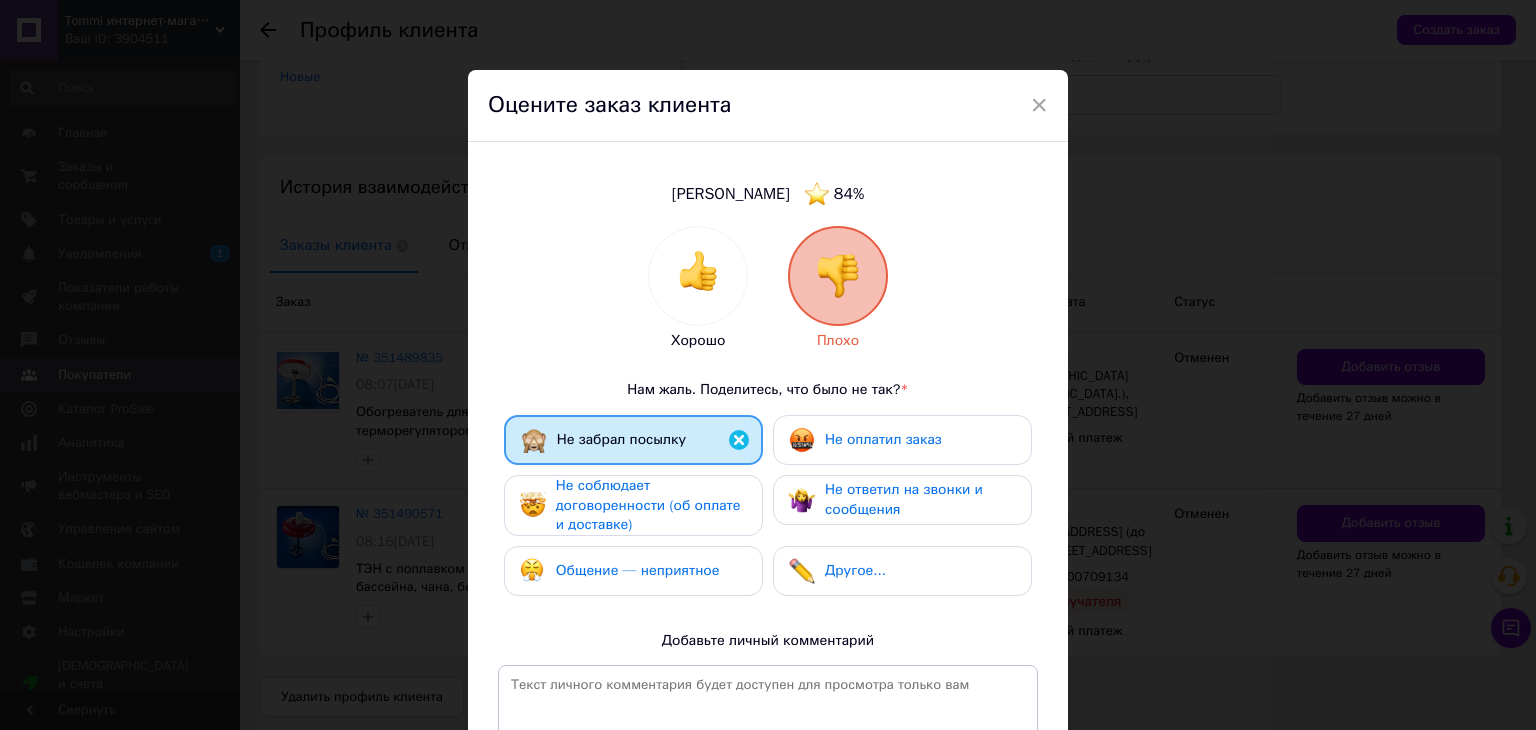 click on "Не оплатил заказ" at bounding box center [865, 440] 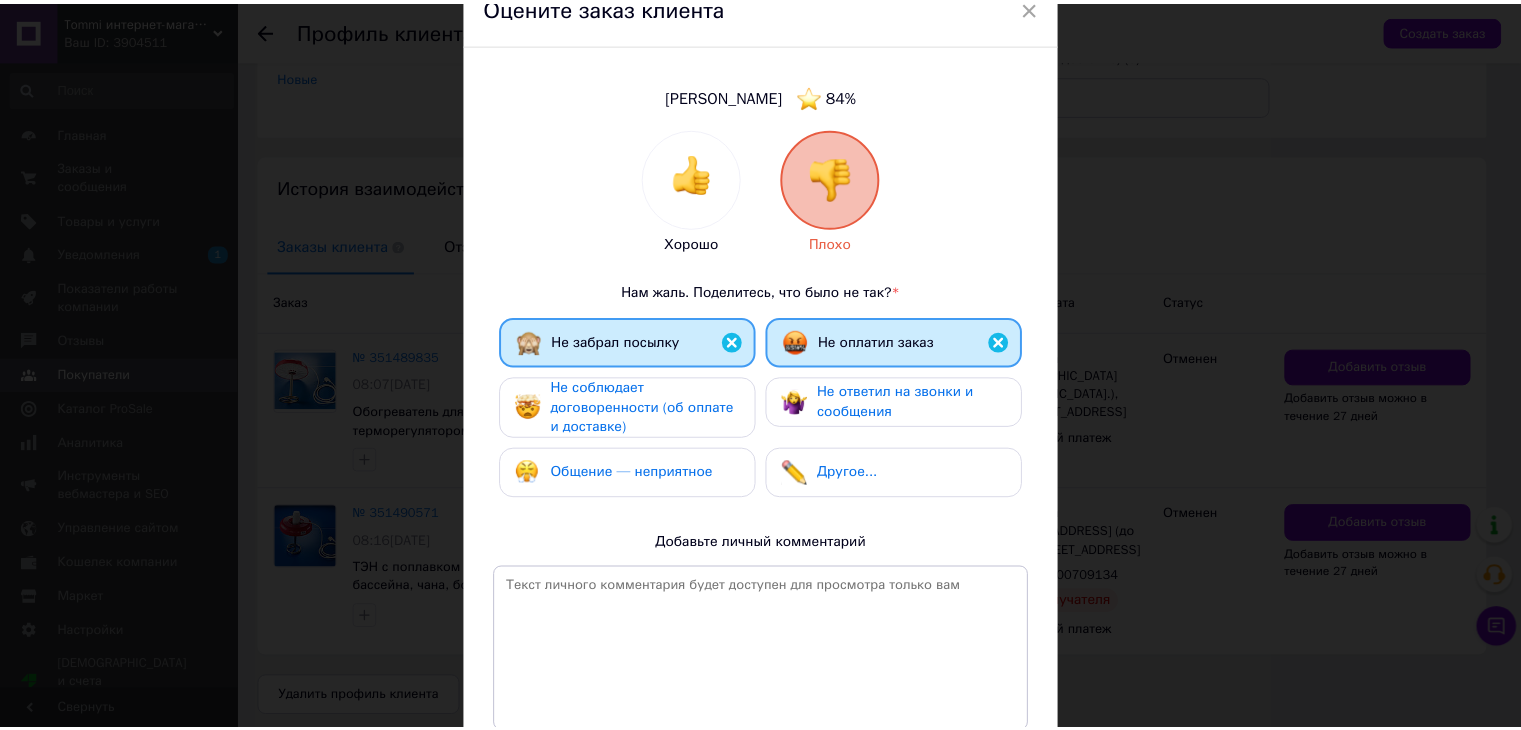scroll, scrollTop: 267, scrollLeft: 0, axis: vertical 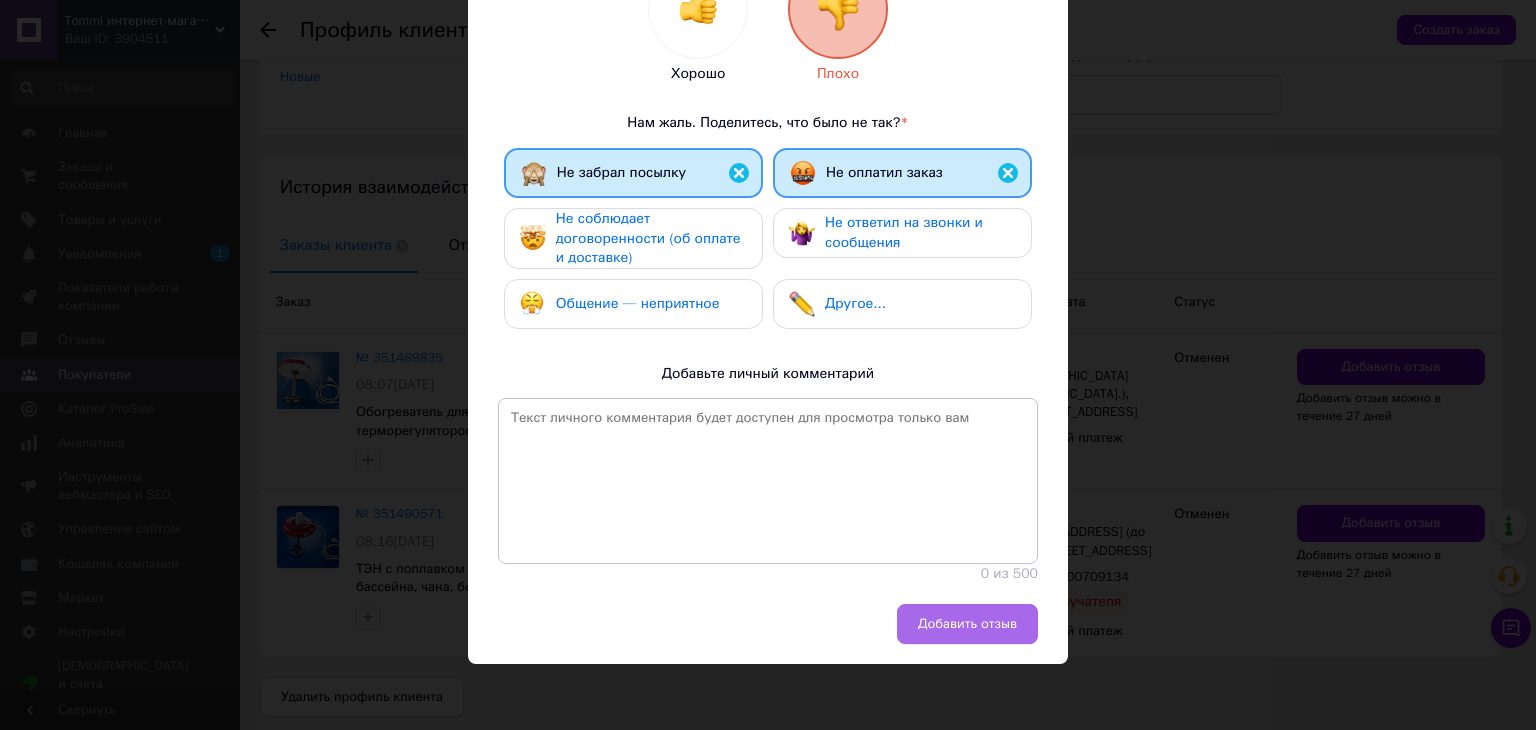click on "Добавить отзыв" at bounding box center [967, 624] 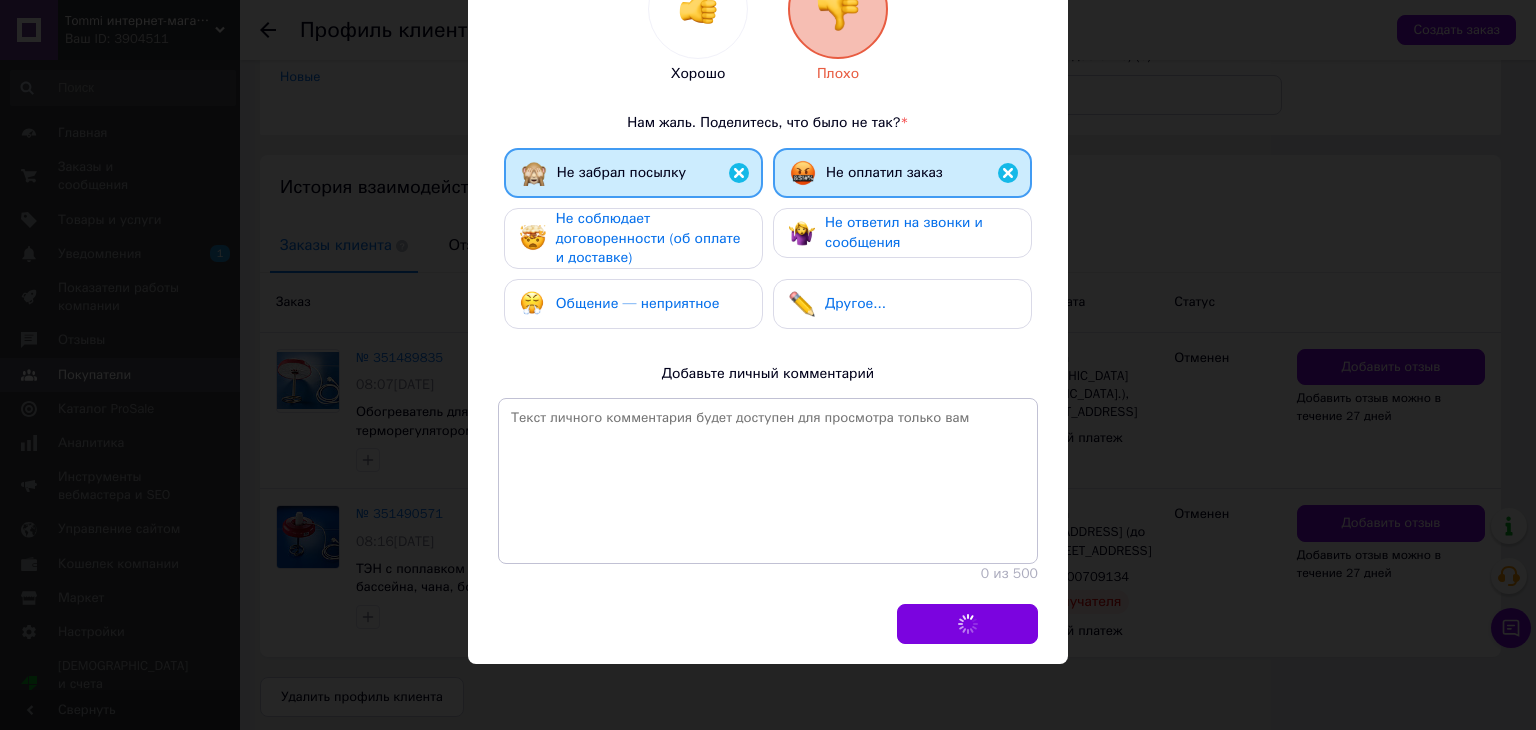 click on "× Оцените заказ клиента Митрофаненко Наталія 84 % Хорошо Плохо Нам жаль. Поделитесь, что было не так?  * Не забрал посылку Не оплатил заказ Не соблюдает договоренности (об оплате и доставке) Не ответил на звонки и сообщения Общение — неприятное Другое... Добавьте личный комментарий 0   из   500 Добавить отзыв" at bounding box center (768, 365) 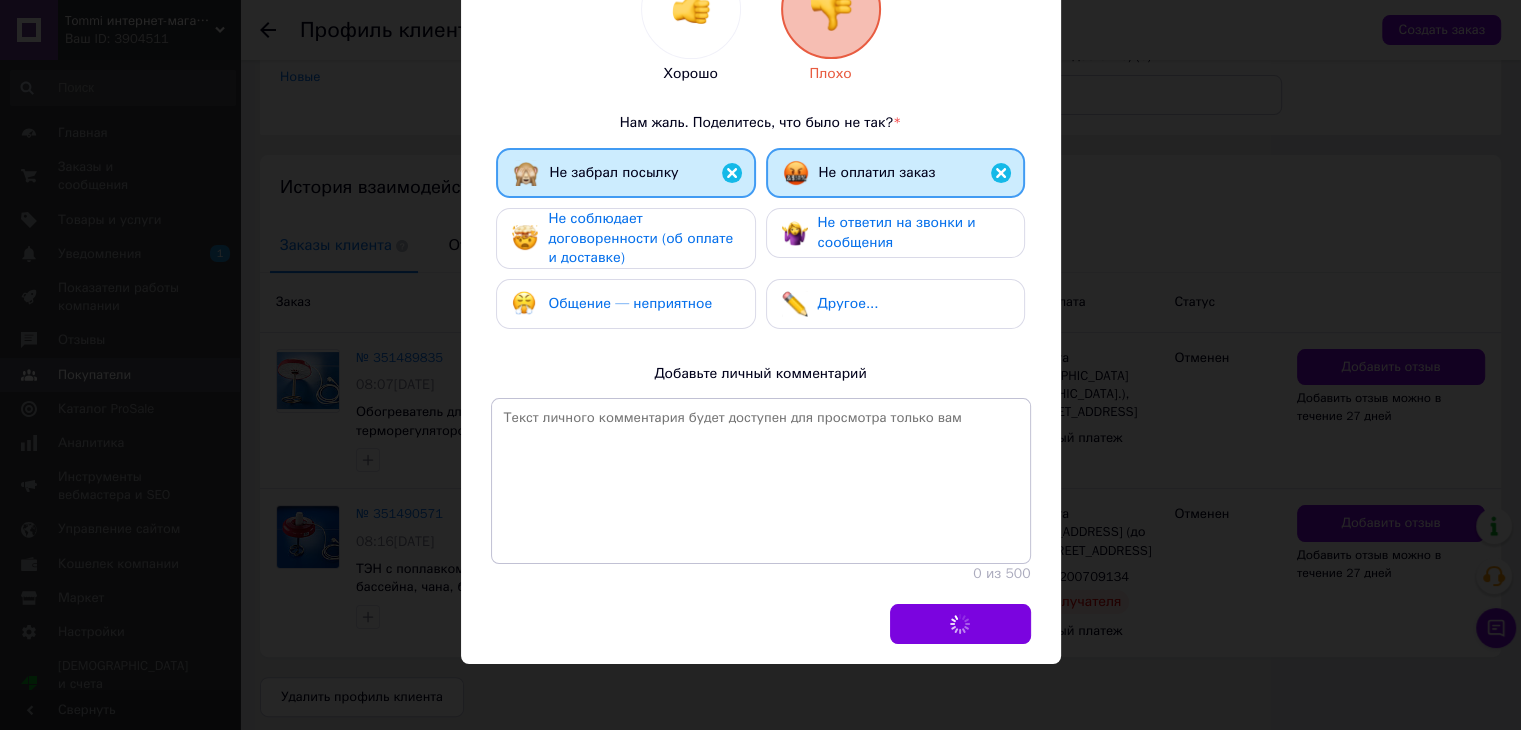 click on "× Оцените заказ клиента Митрофаненко Наталія 84 % Хорошо Плохо Нам жаль. Поделитесь, что было не так?  * Не забрал посылку Не оплатил заказ Не соблюдает договоренности (об оплате и доставке) Не ответил на звонки и сообщения Общение — неприятное Другое... Добавьте личный комментарий 0   из   500 Добавить отзыв" at bounding box center (760, 365) 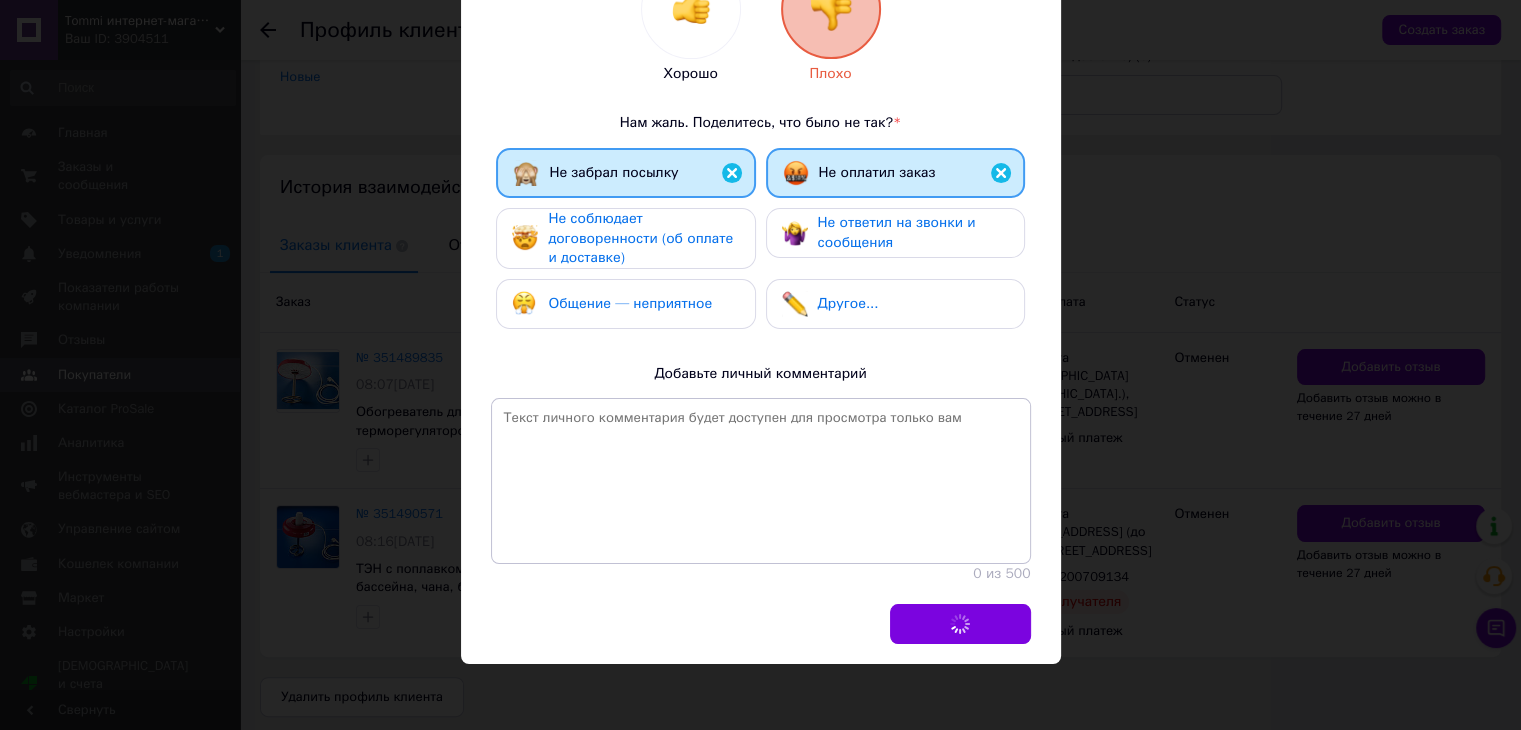 click on "× Оцените заказ клиента Митрофаненко Наталія 84 % Хорошо Плохо Нам жаль. Поделитесь, что было не так?  * Не забрал посылку Не оплатил заказ Не соблюдает договоренности (об оплате и доставке) Не ответил на звонки и сообщения Общение — неприятное Другое... Добавьте личный комментарий 0   из   500 Добавить отзыв" at bounding box center (760, 365) 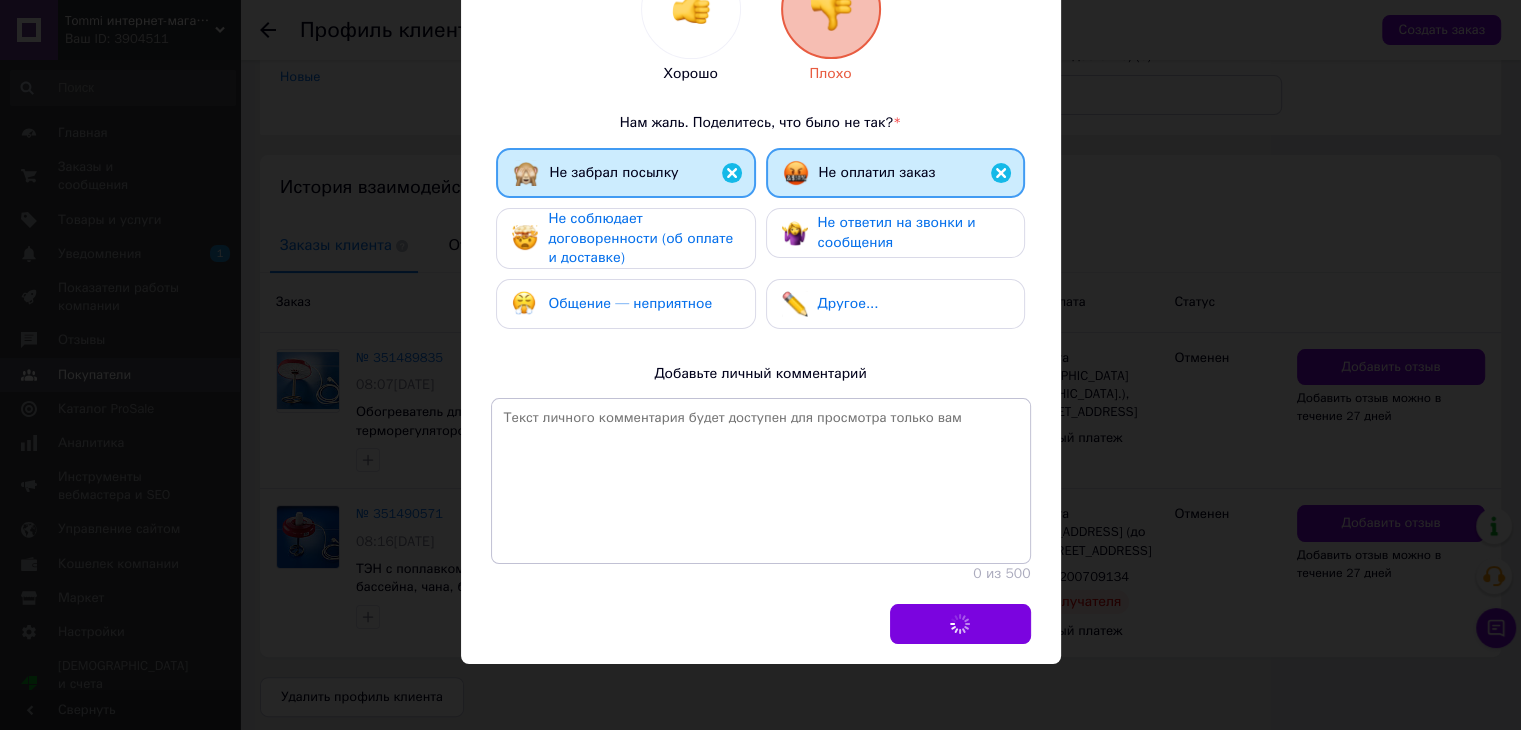 drag, startPoint x: 1258, startPoint y: 165, endPoint x: 1375, endPoint y: 153, distance: 117.61378 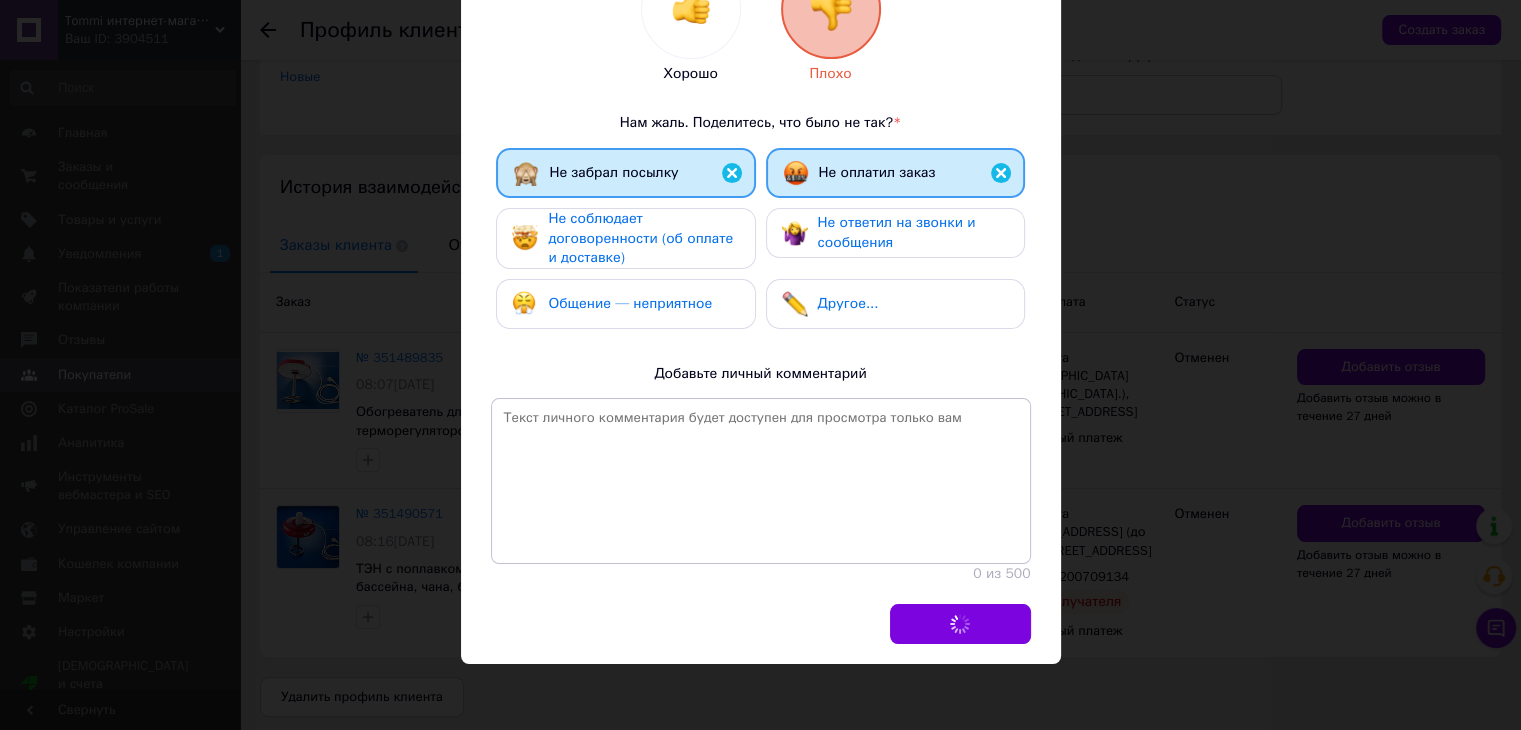 click on "× Оцените заказ клиента Митрофаненко Наталія 84 % Хорошо Плохо Нам жаль. Поделитесь, что было не так?  * Не забрал посылку Не оплатил заказ Не соблюдает договоренности (об оплате и доставке) Не ответил на звонки и сообщения Общение — неприятное Другое... Добавьте личный комментарий 0   из   500 Добавить отзыв" at bounding box center [760, 365] 